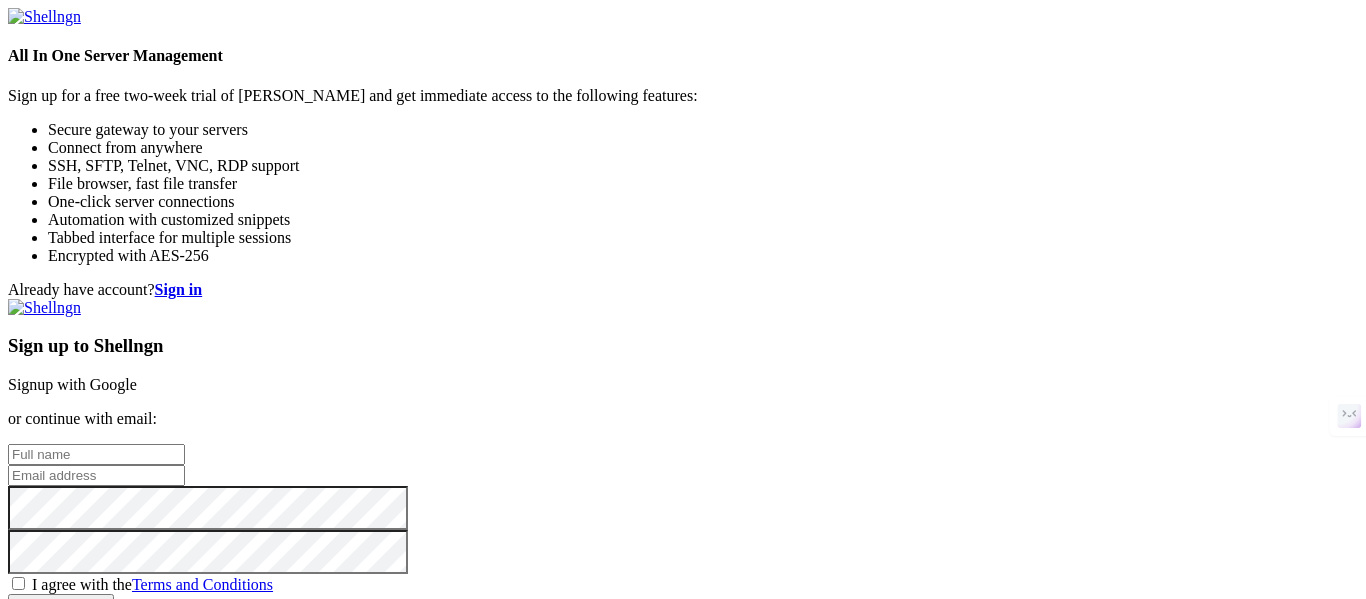 scroll, scrollTop: 0, scrollLeft: 0, axis: both 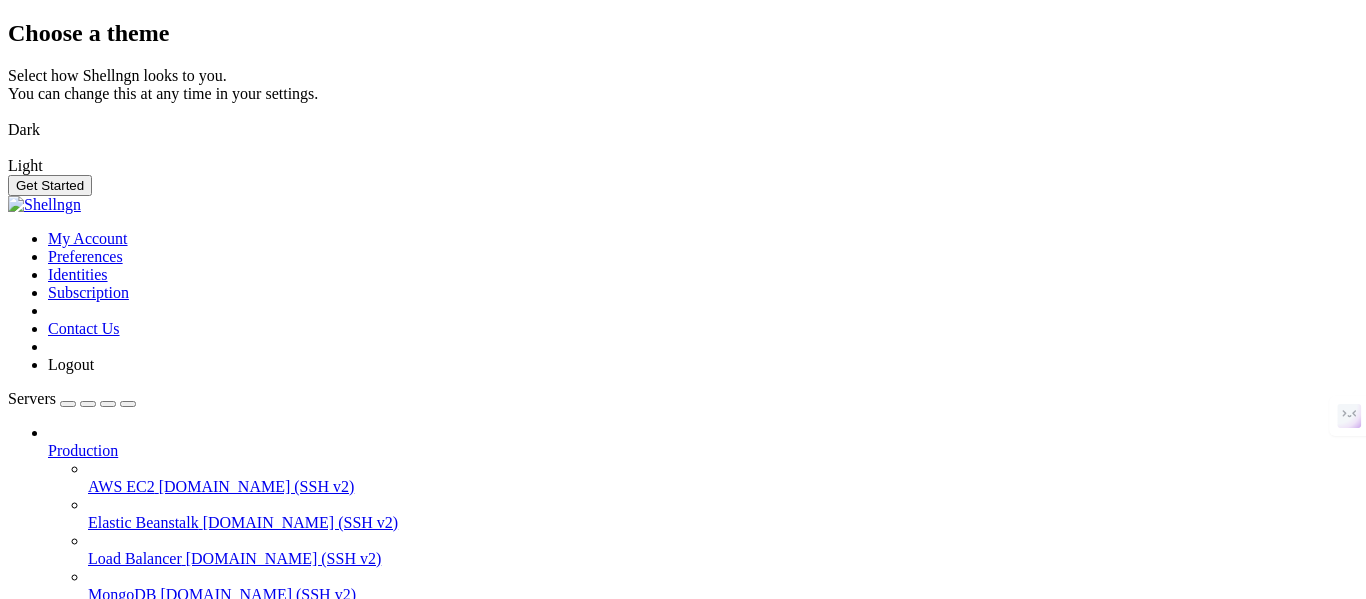 click at bounding box center (8, 117) 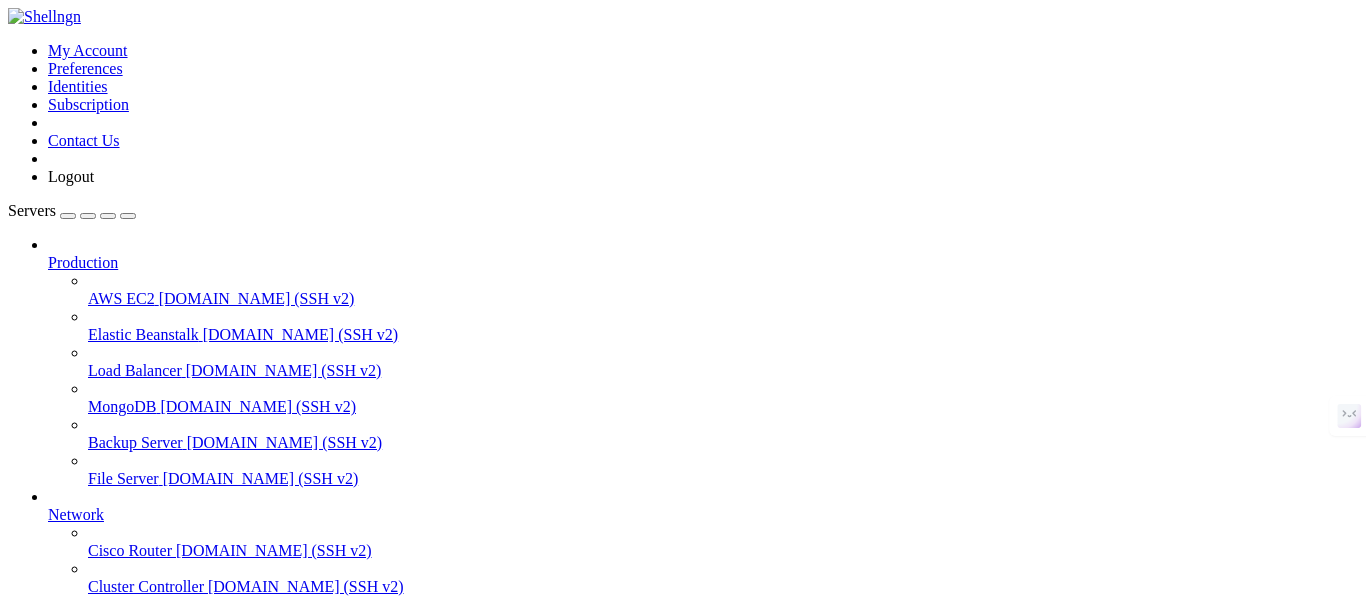 click on "Add Server" at bounding box center [683, 801] 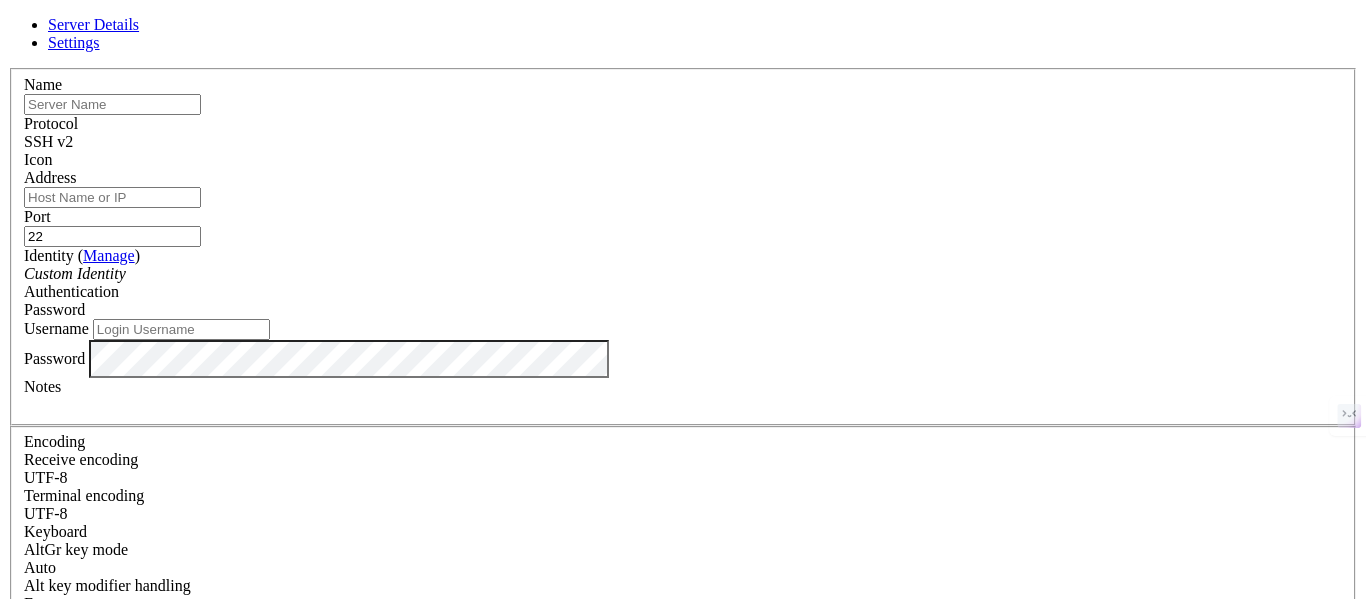 click on "Address" at bounding box center (112, 197) 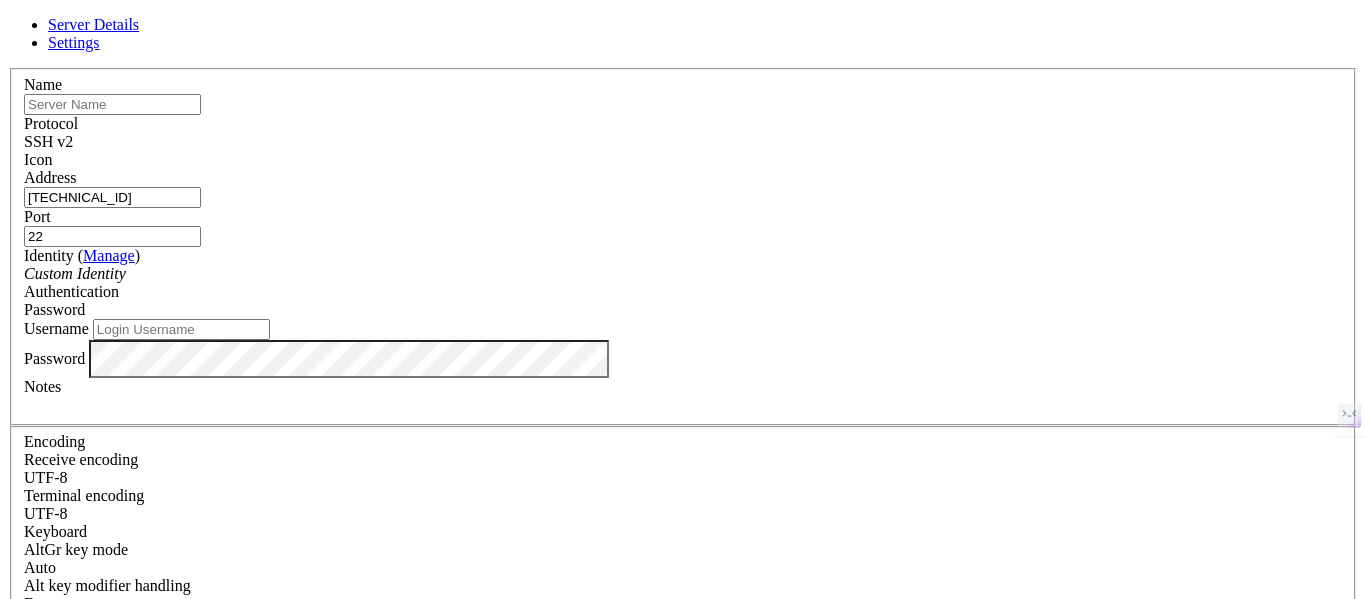 type on "[TECHNICAL_ID]" 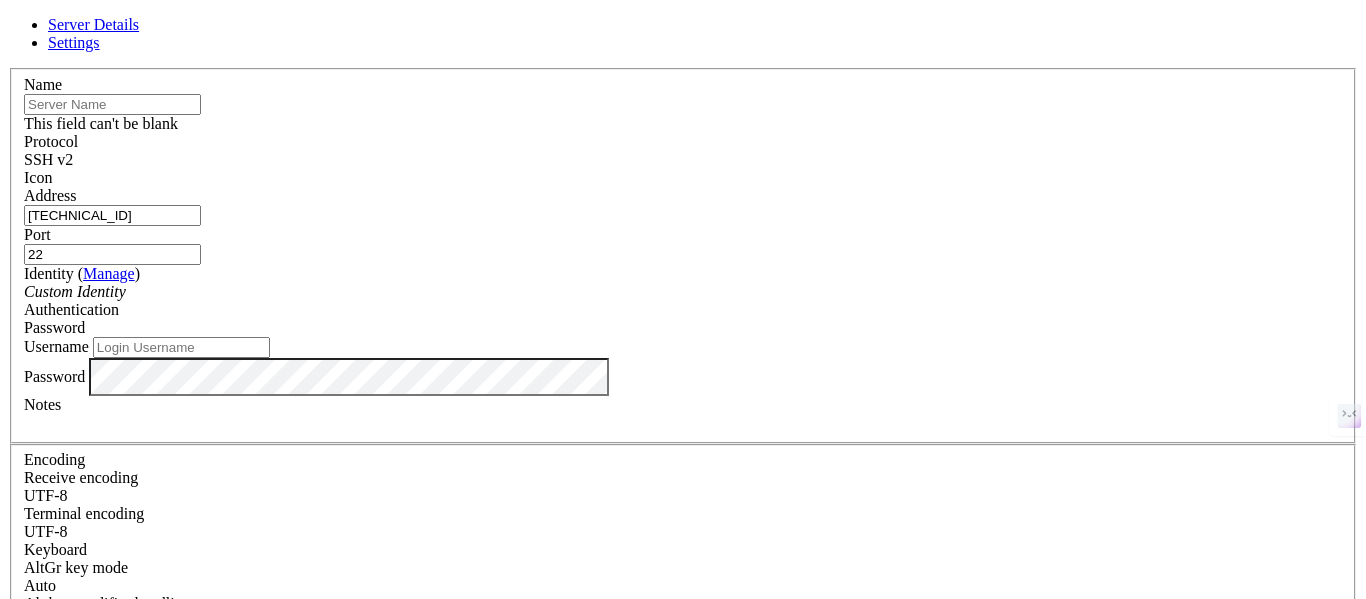 click at bounding box center (112, 104) 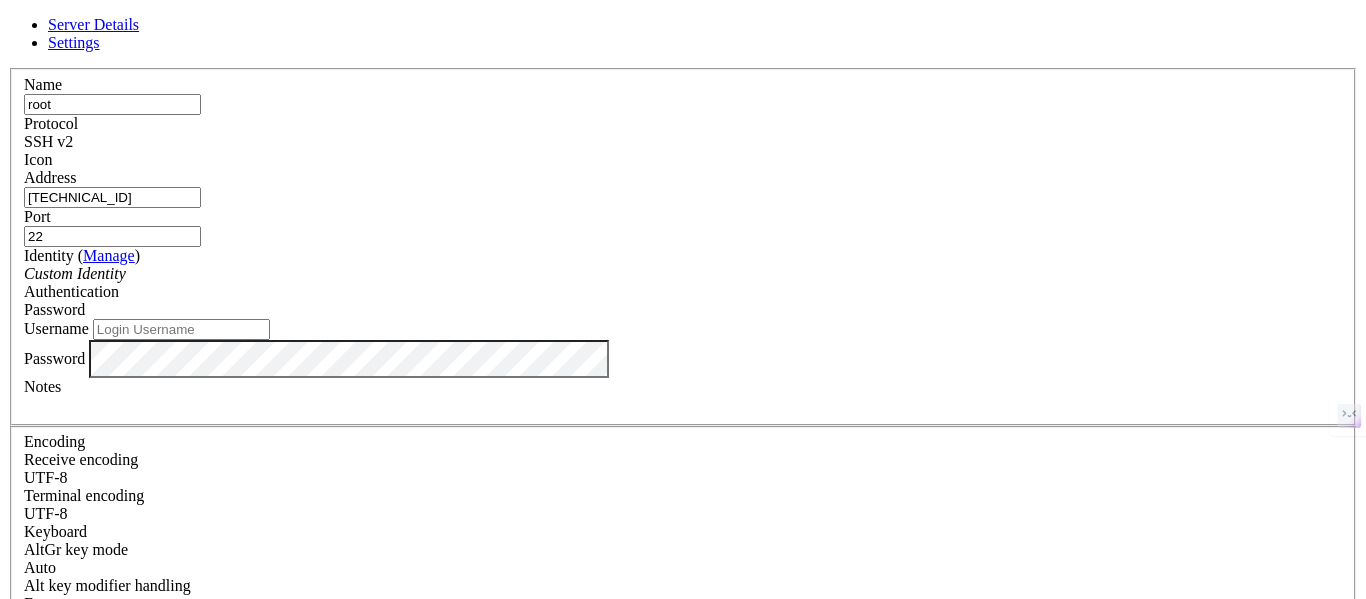 type on "root" 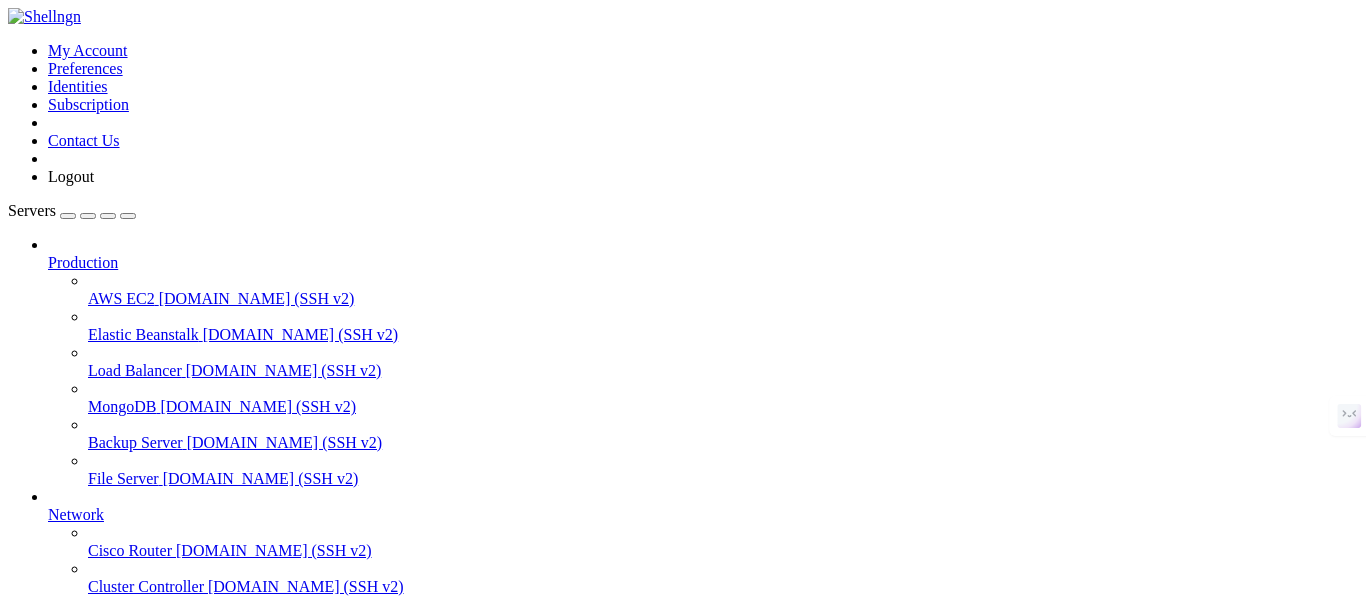 scroll, scrollTop: 208, scrollLeft: 0, axis: vertical 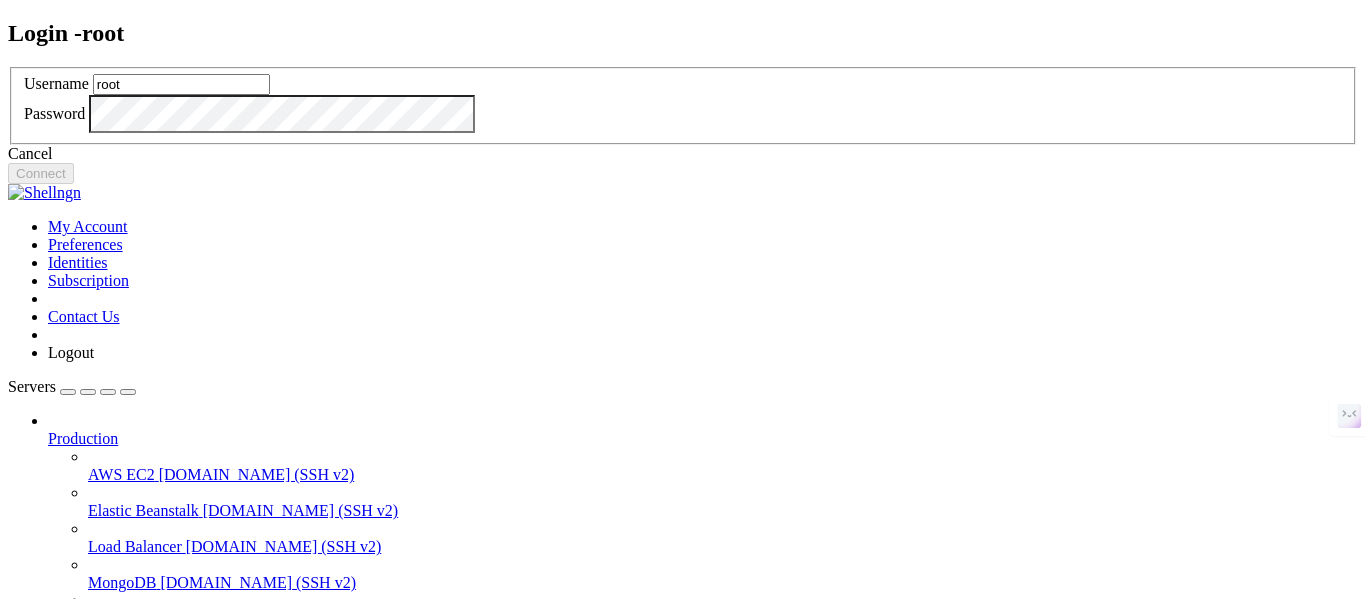 type on "root" 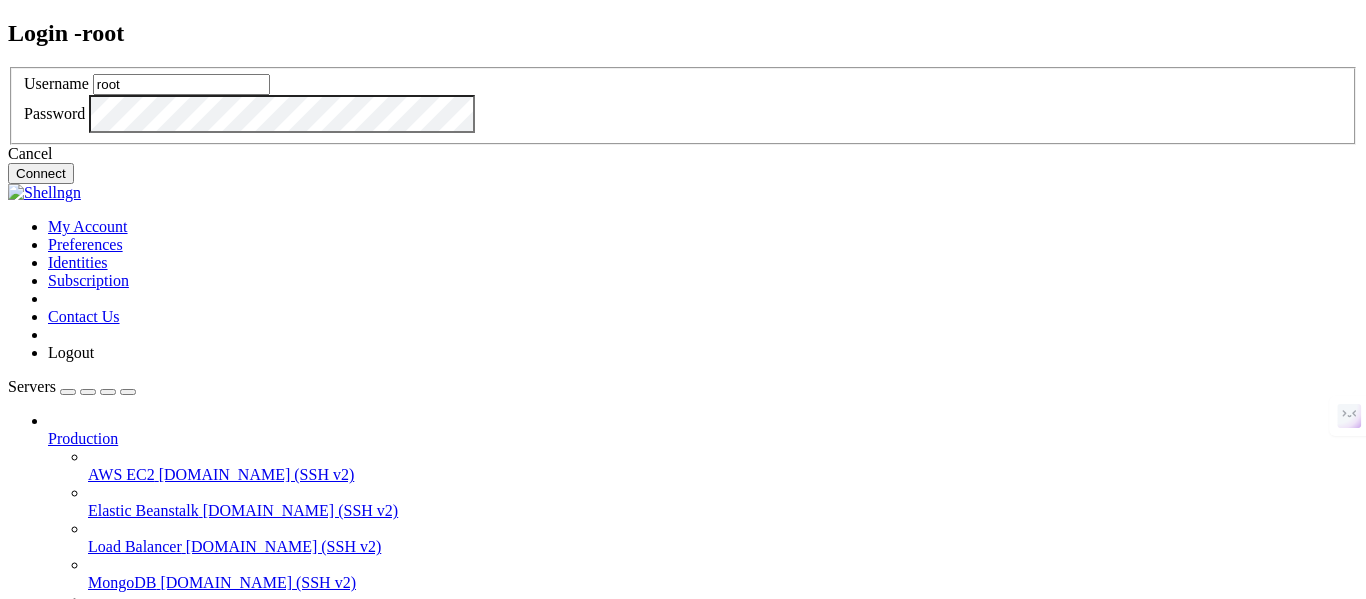 click on "Connect" at bounding box center (41, 173) 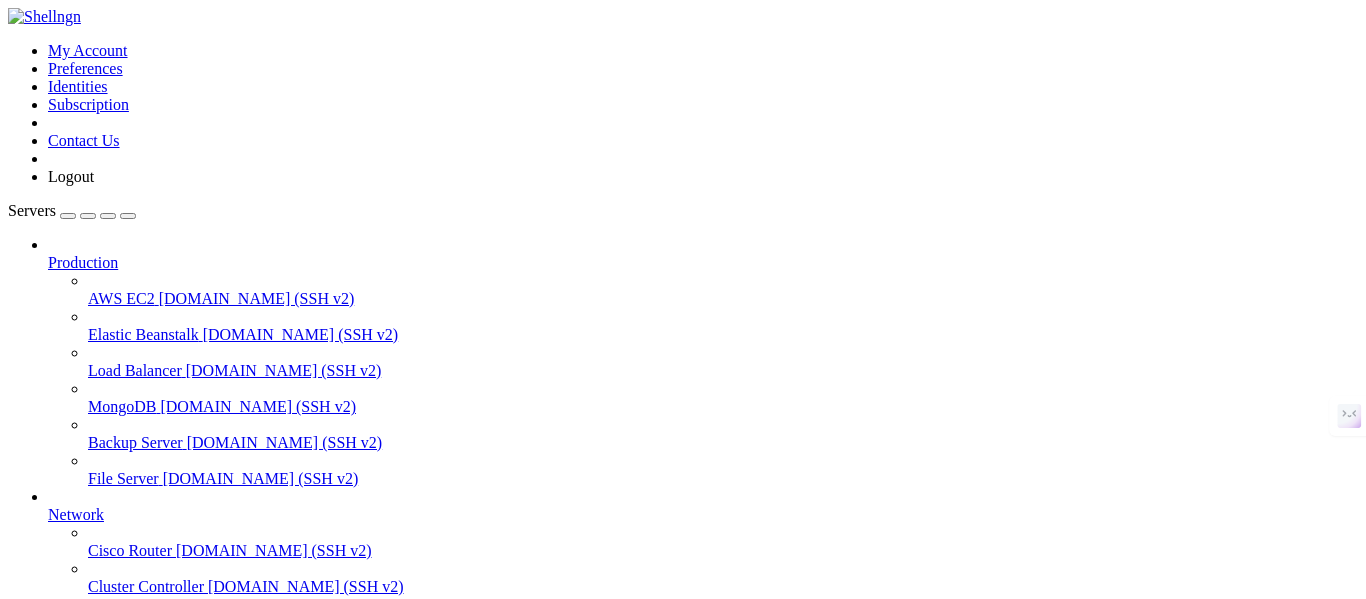 click on "Reconnect" at bounding box center [48, 1158] 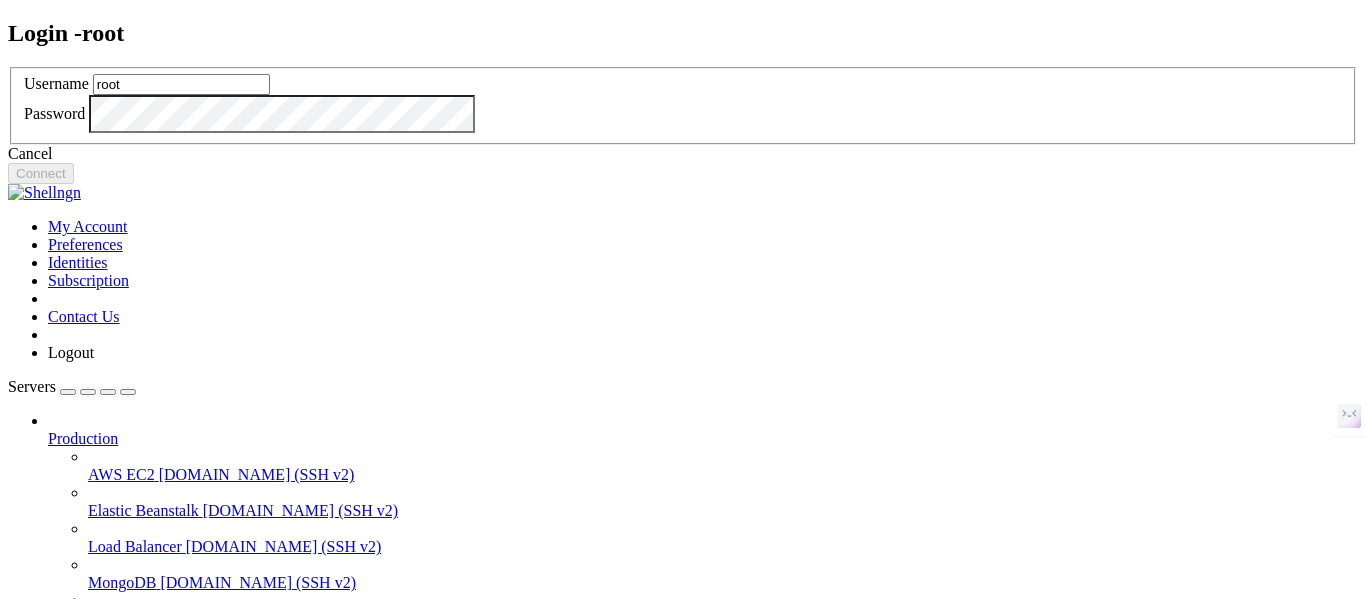 type on "root" 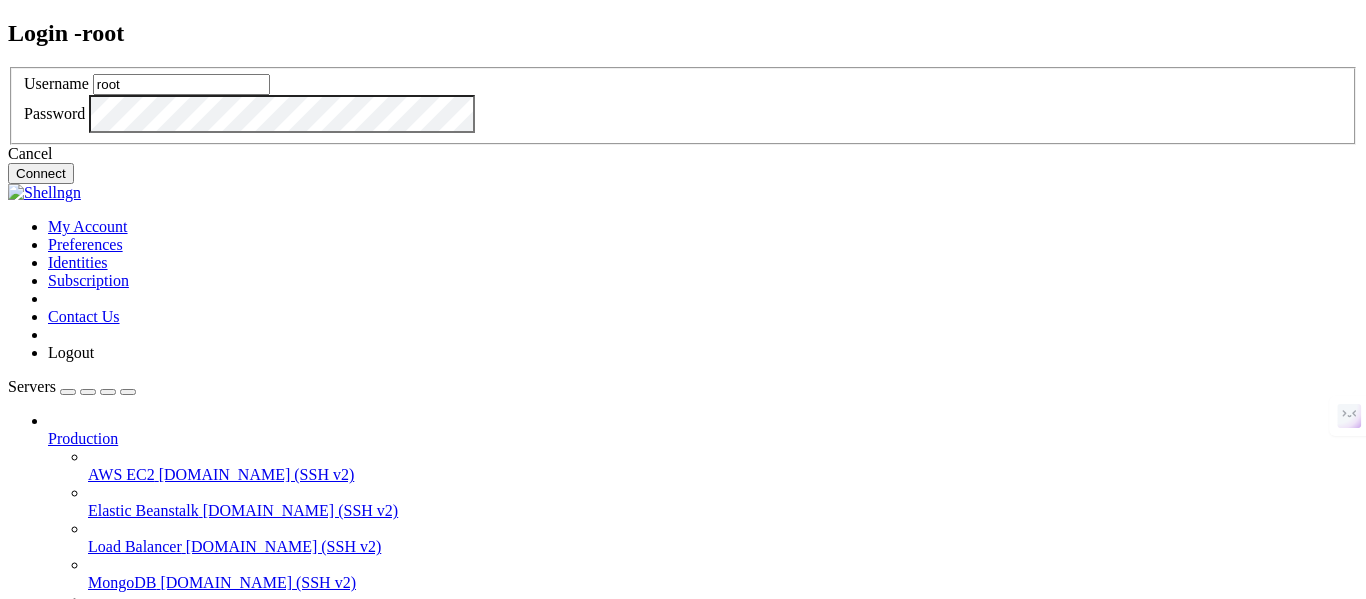 click on "Connect" at bounding box center [41, 173] 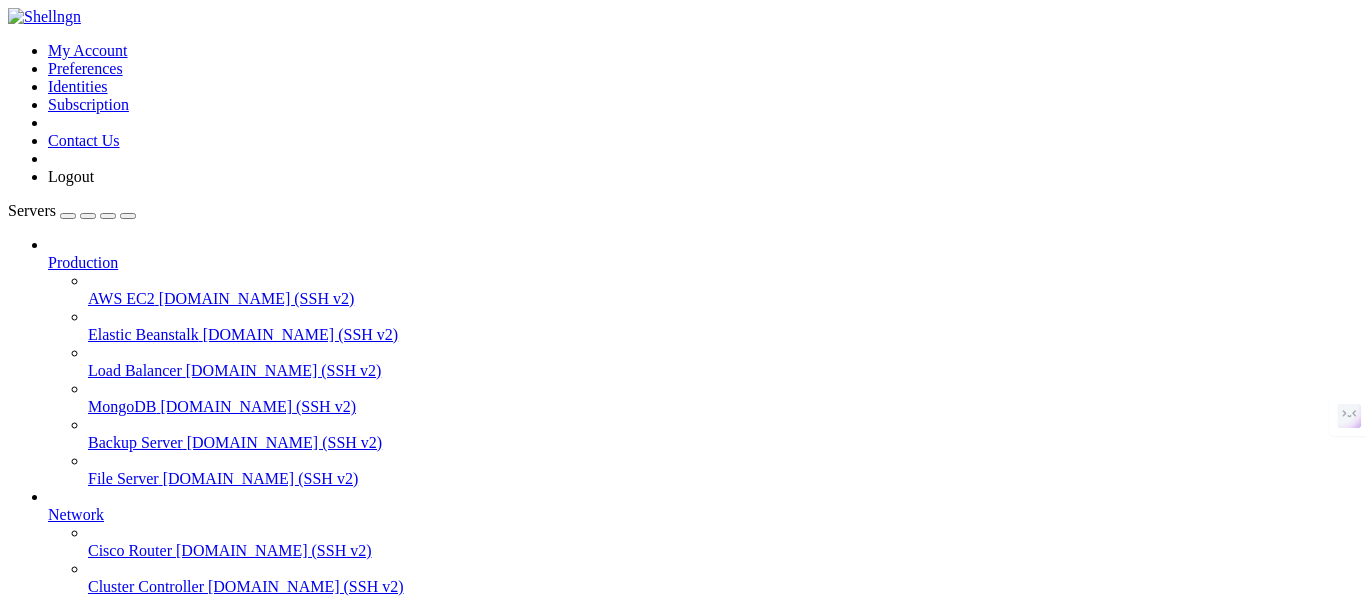 click on "root" at bounding box center [61, 694] 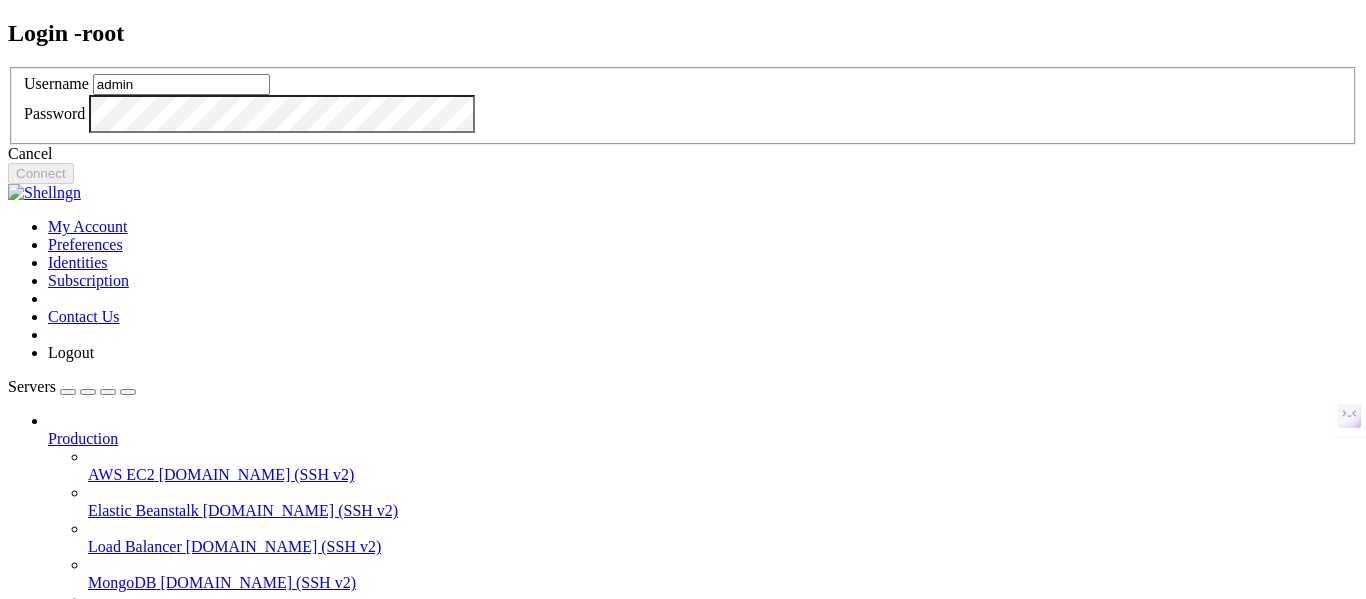type on "admin" 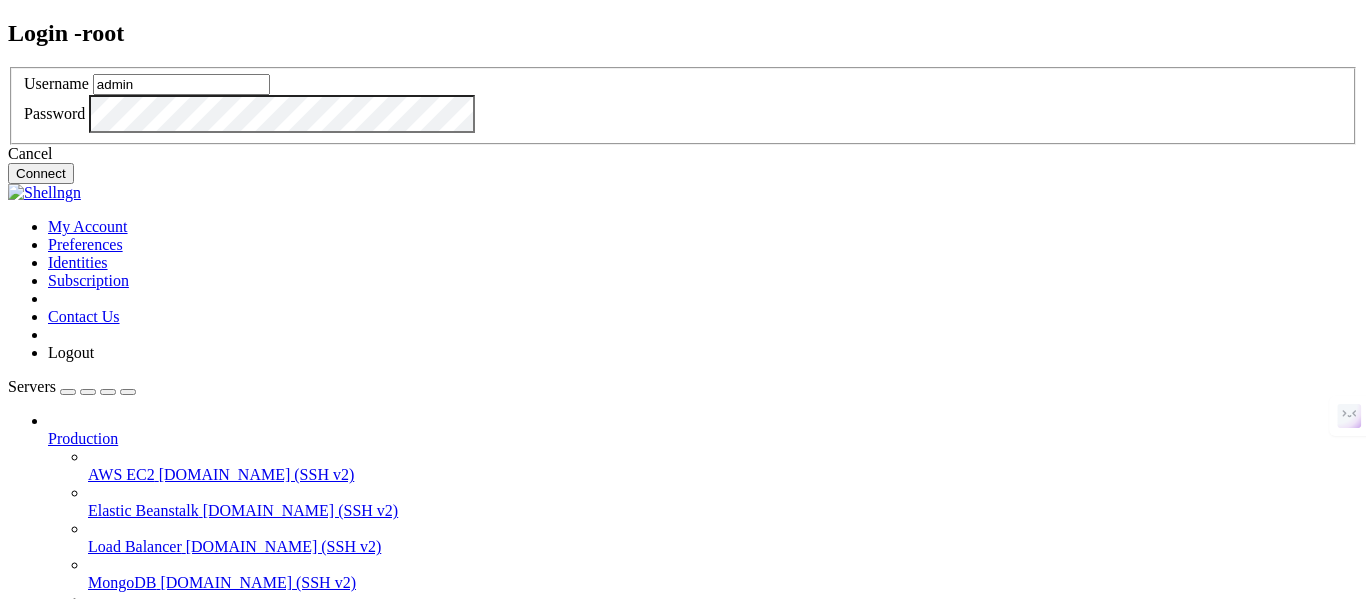 click on "Connect" at bounding box center (41, 173) 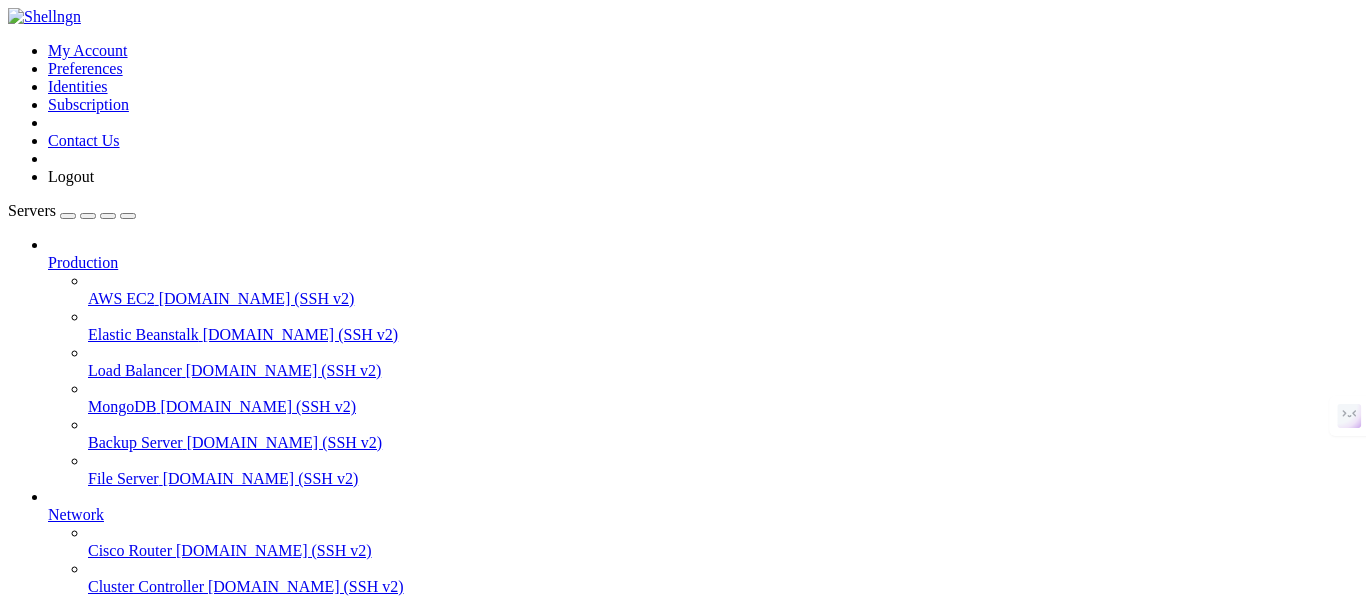 click on "Reconnect" at bounding box center (48, 1158) 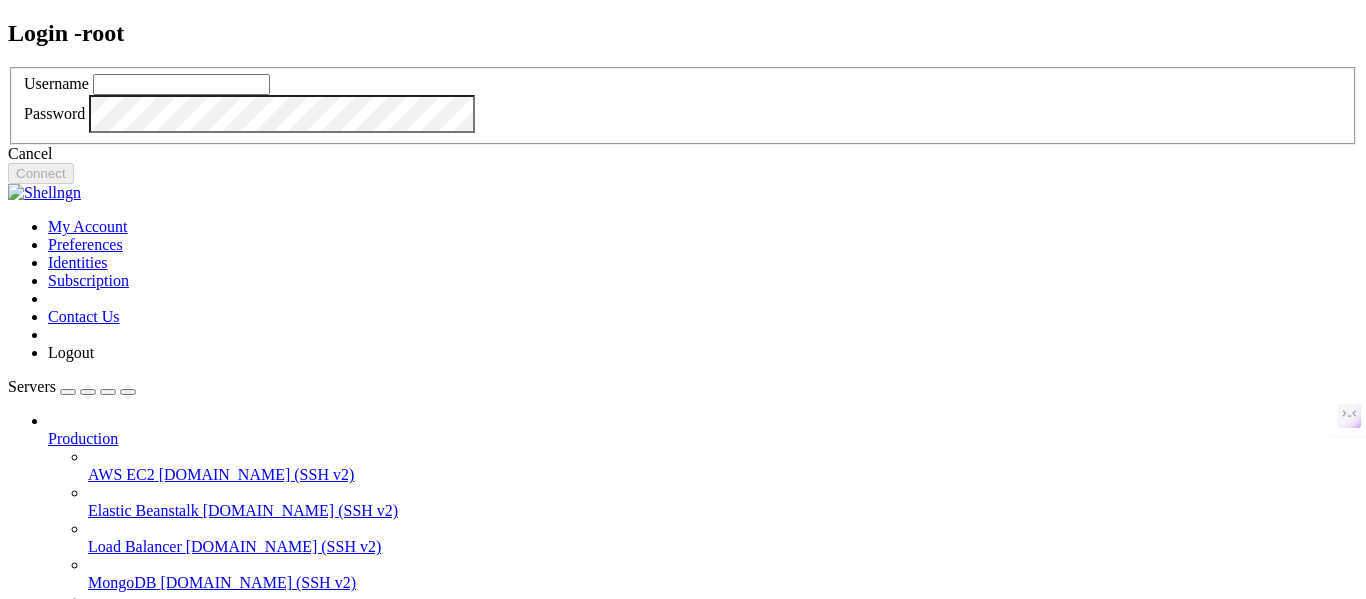 click on "Cancel" at bounding box center [683, 154] 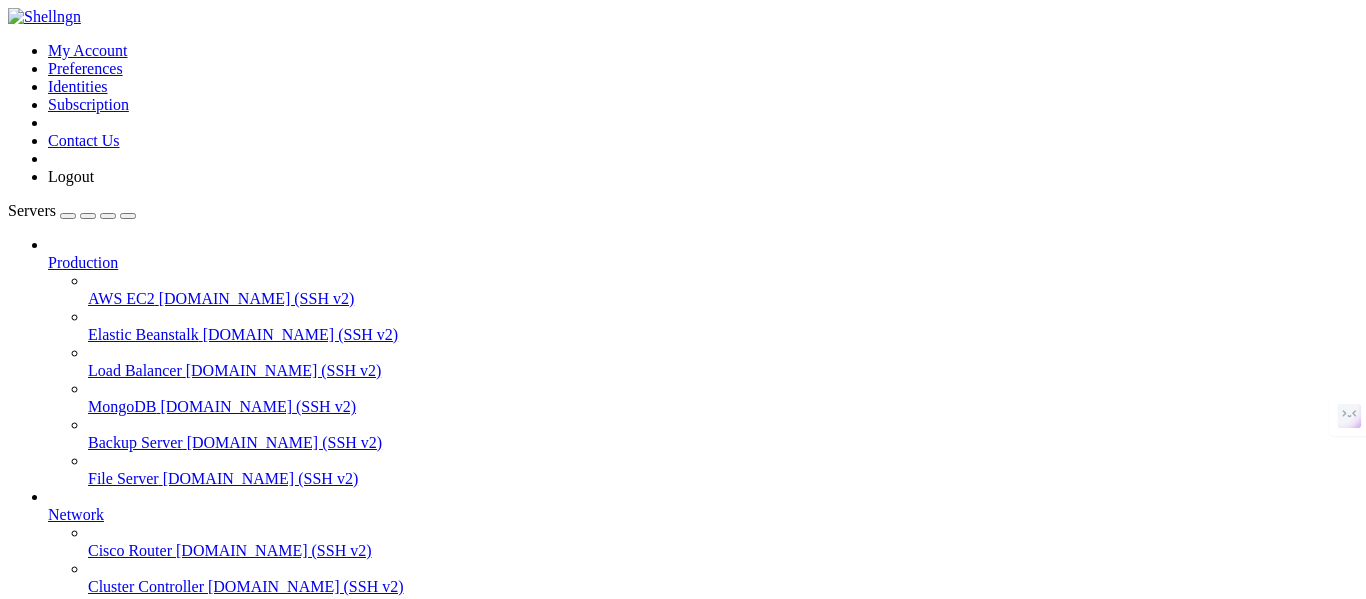 scroll, scrollTop: 208, scrollLeft: 0, axis: vertical 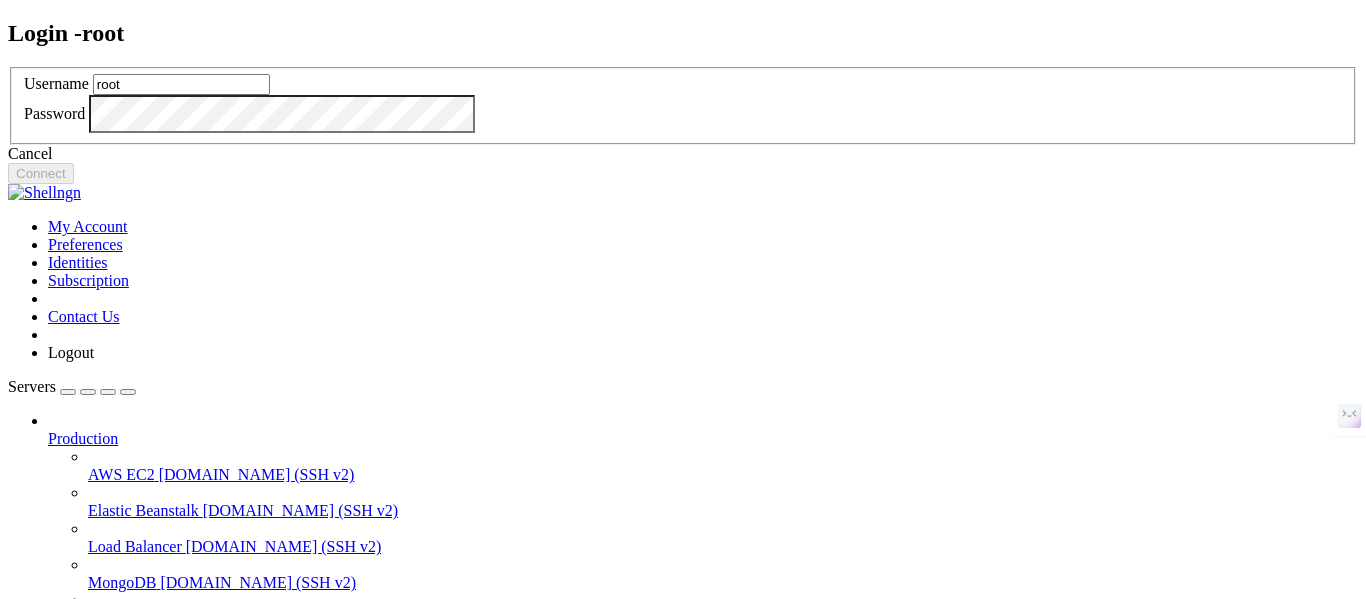 type on "root" 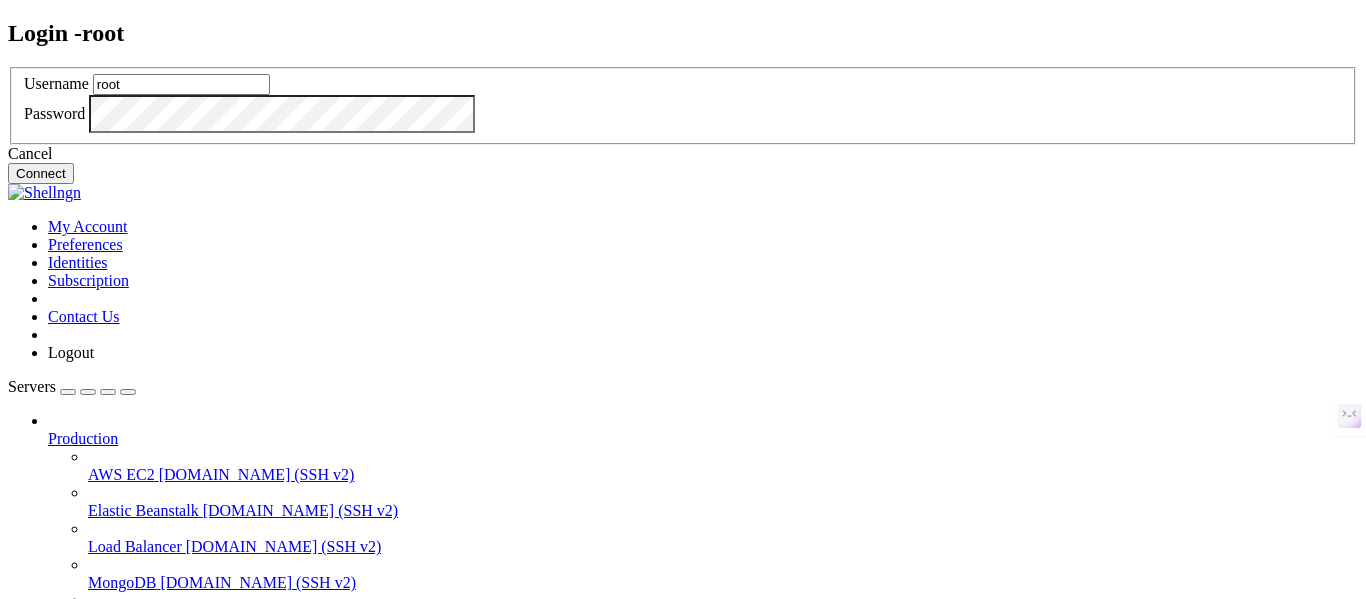 click on "Connect" at bounding box center (41, 173) 